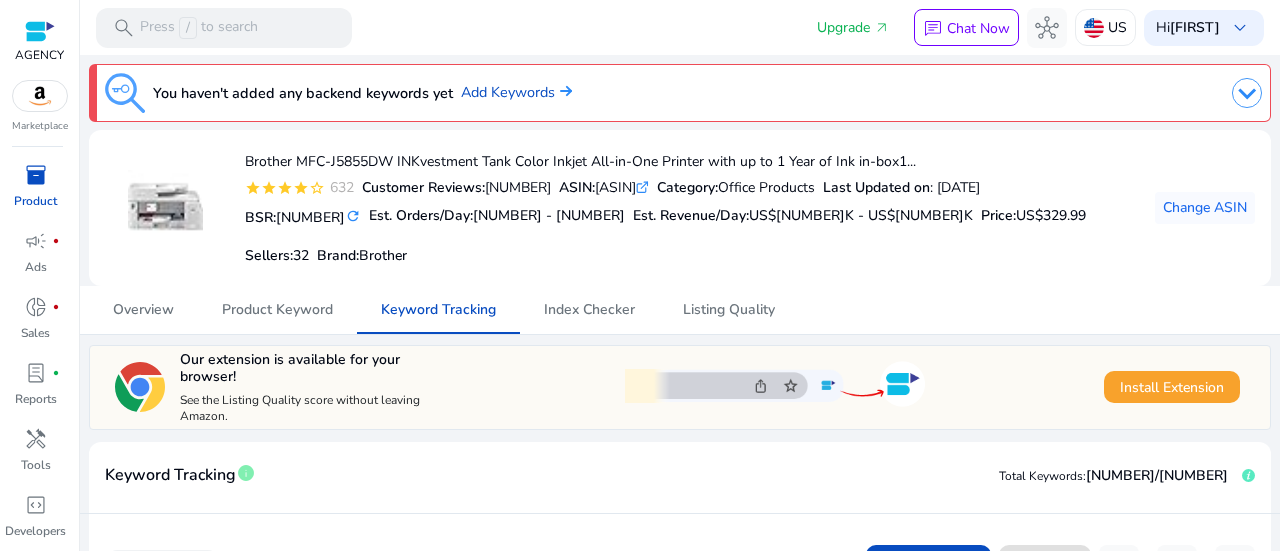 scroll, scrollTop: 0, scrollLeft: 0, axis: both 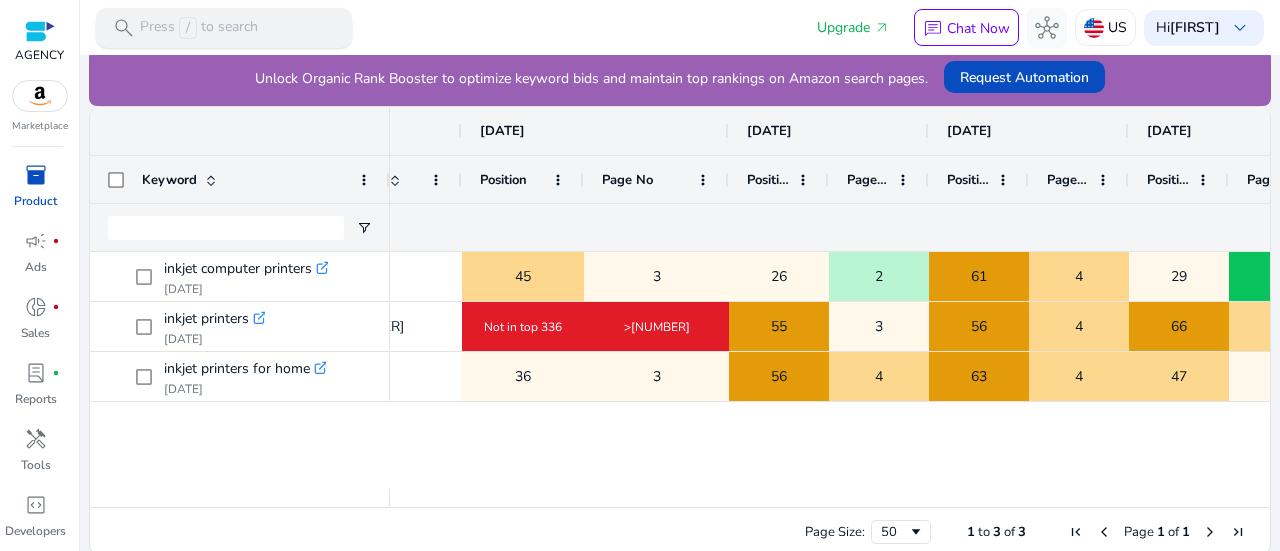 click on "Press  /  to search" at bounding box center (199, 28) 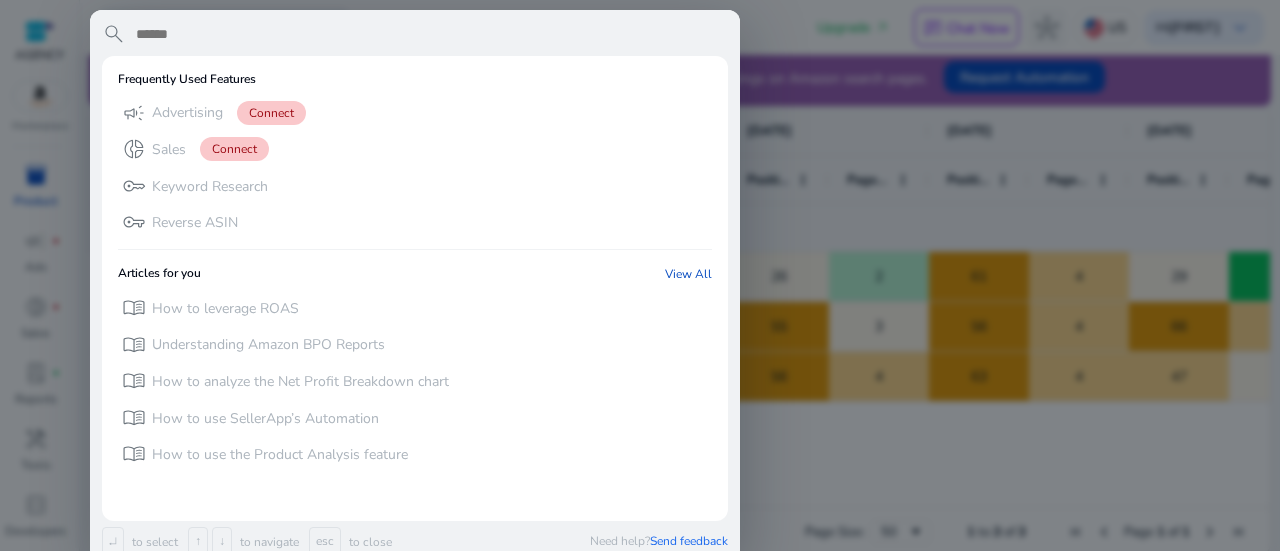 paste on "**********" 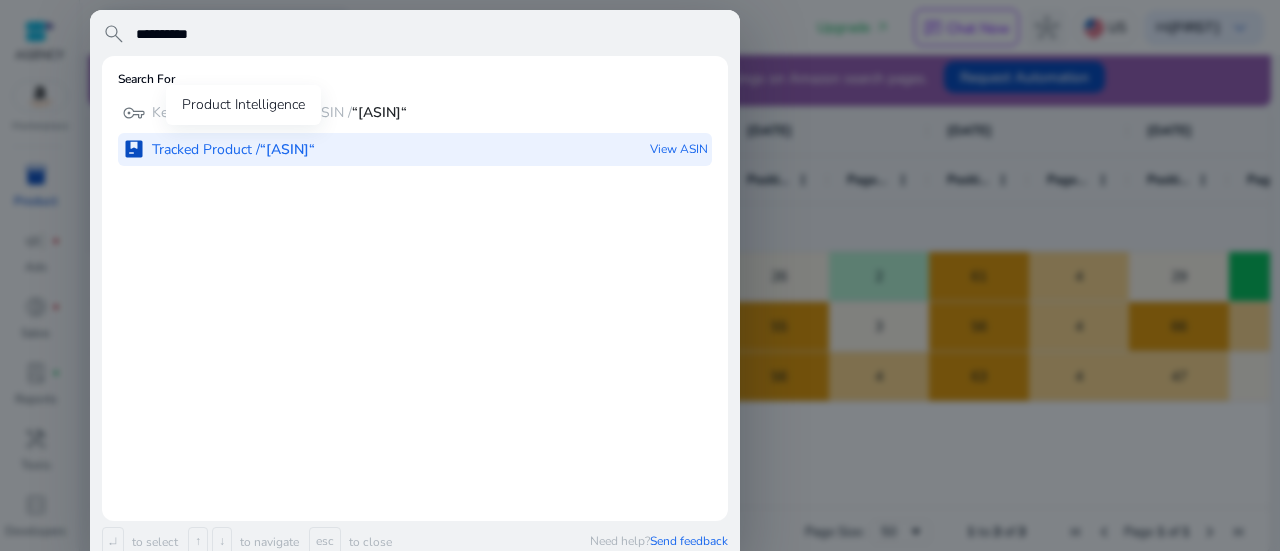 type on "**********" 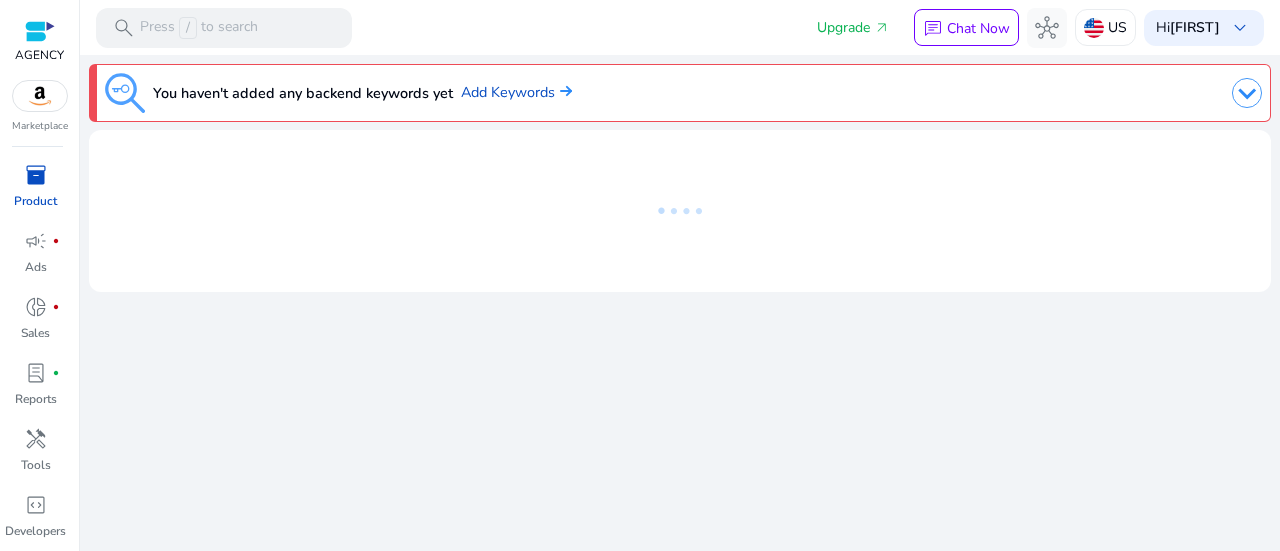 scroll, scrollTop: 0, scrollLeft: 0, axis: both 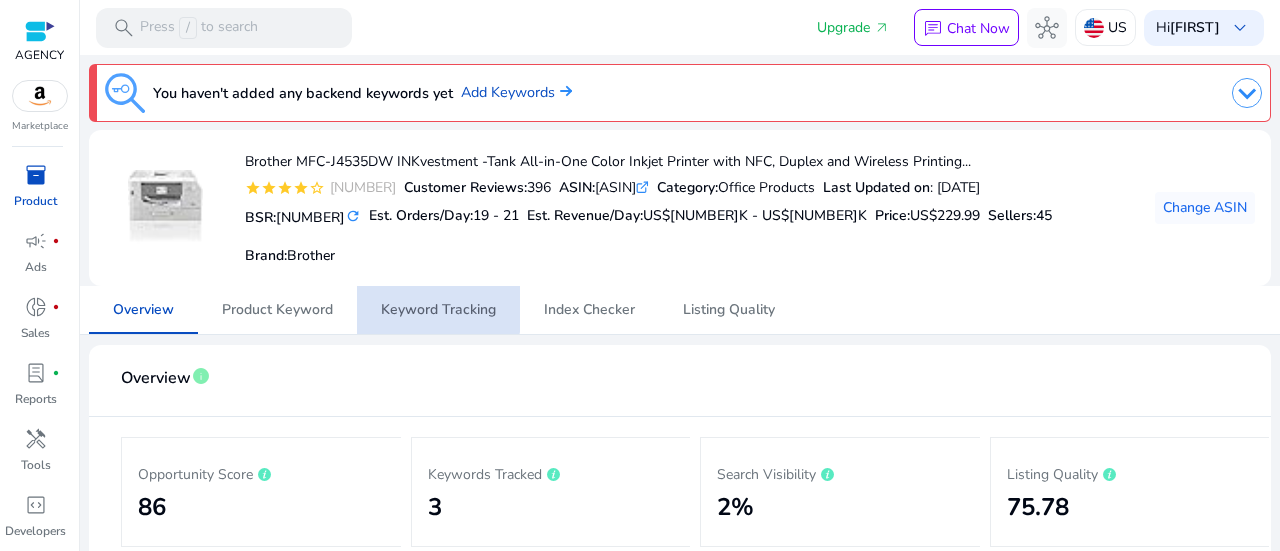 click on "Keyword Tracking" at bounding box center [438, 310] 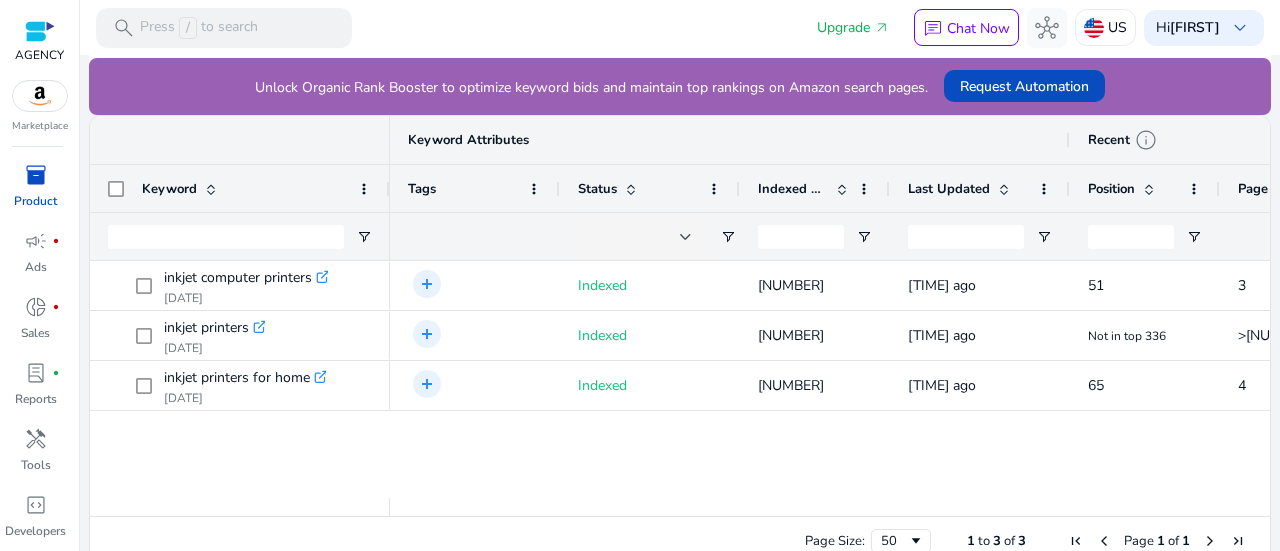 scroll, scrollTop: 561, scrollLeft: 0, axis: vertical 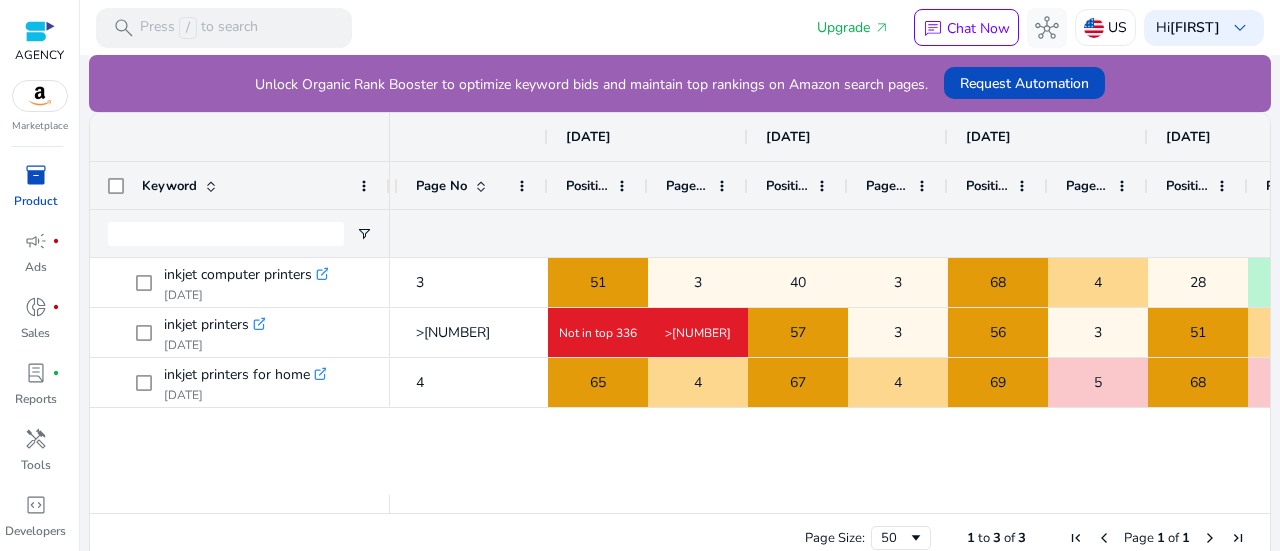 drag, startPoint x: 645, startPoint y: 177, endPoint x: 700, endPoint y: 185, distance: 55.578773 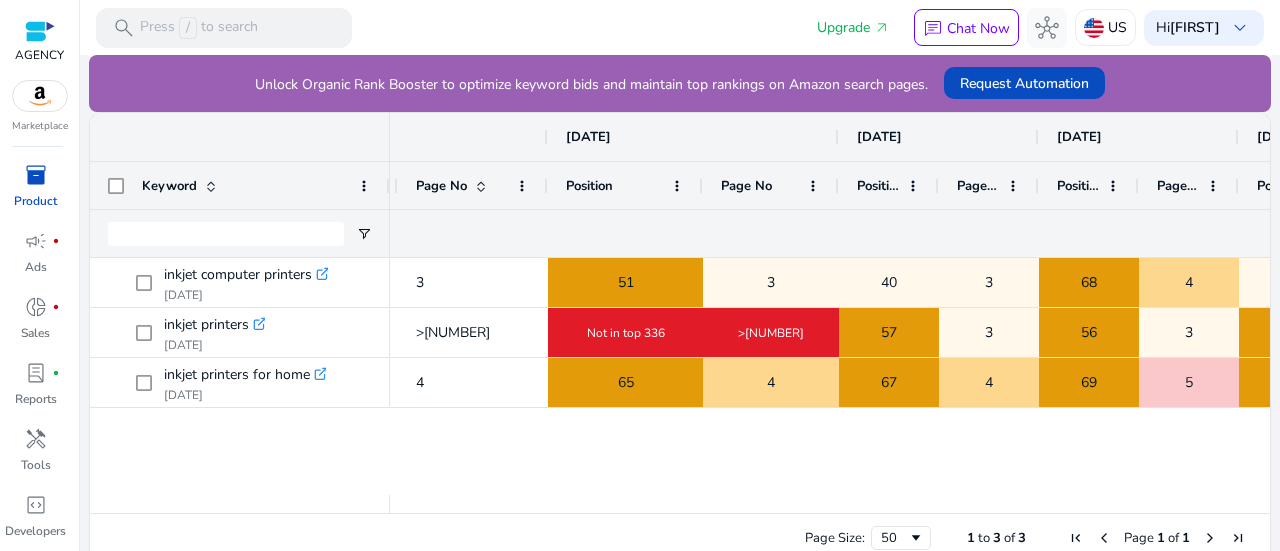 drag, startPoint x: 799, startPoint y: 176, endPoint x: 845, endPoint y: 175, distance: 46.010868 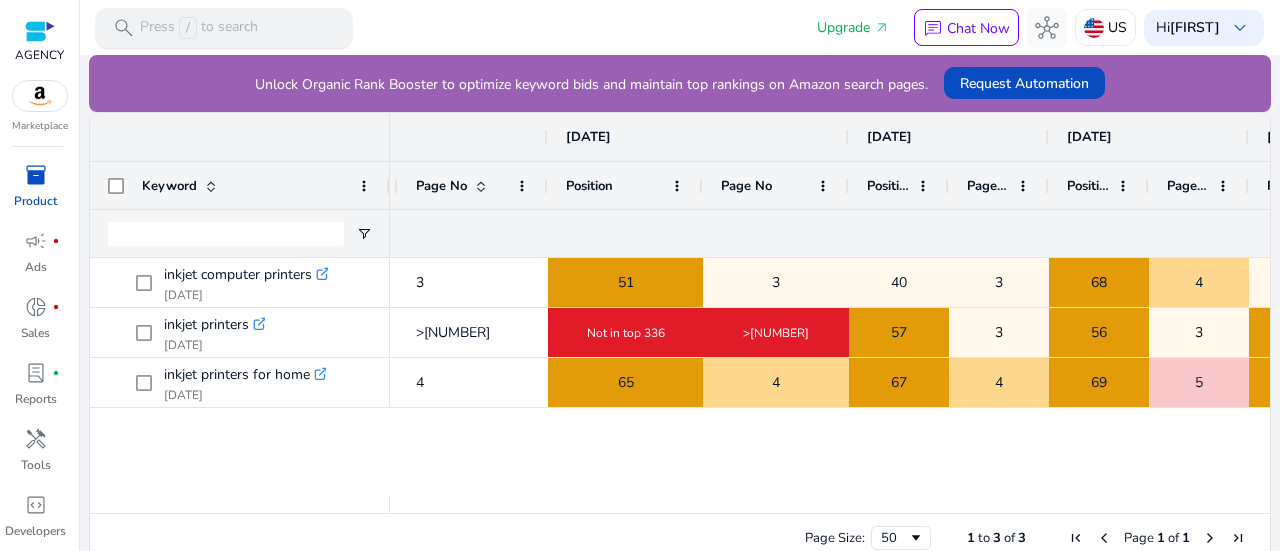 click on "search   Press  /  to search" at bounding box center [224, 28] 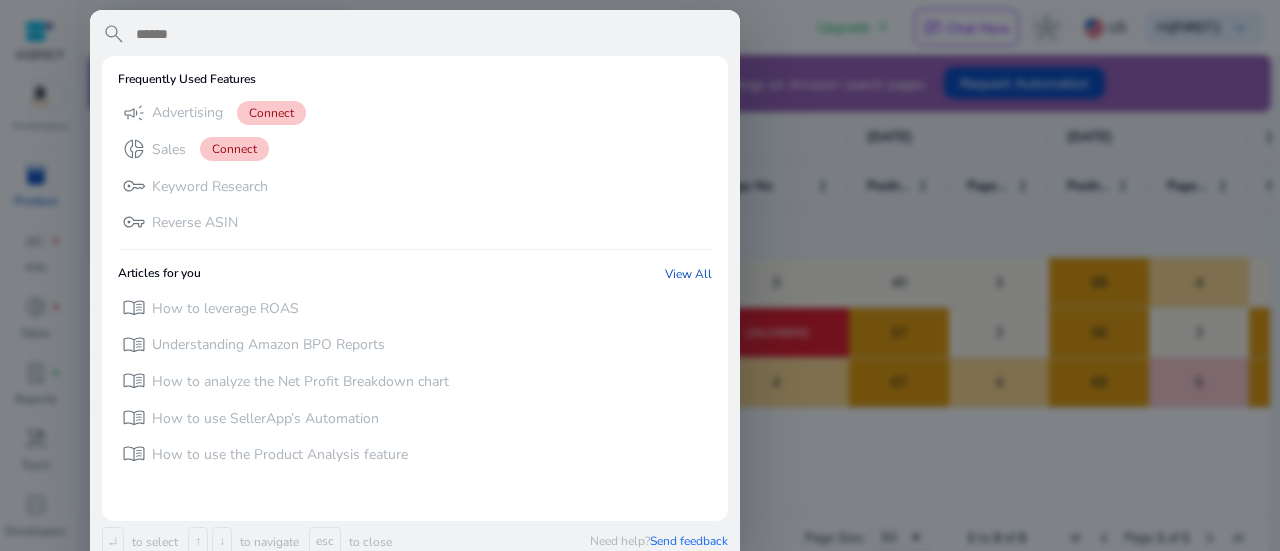 paste on "**********" 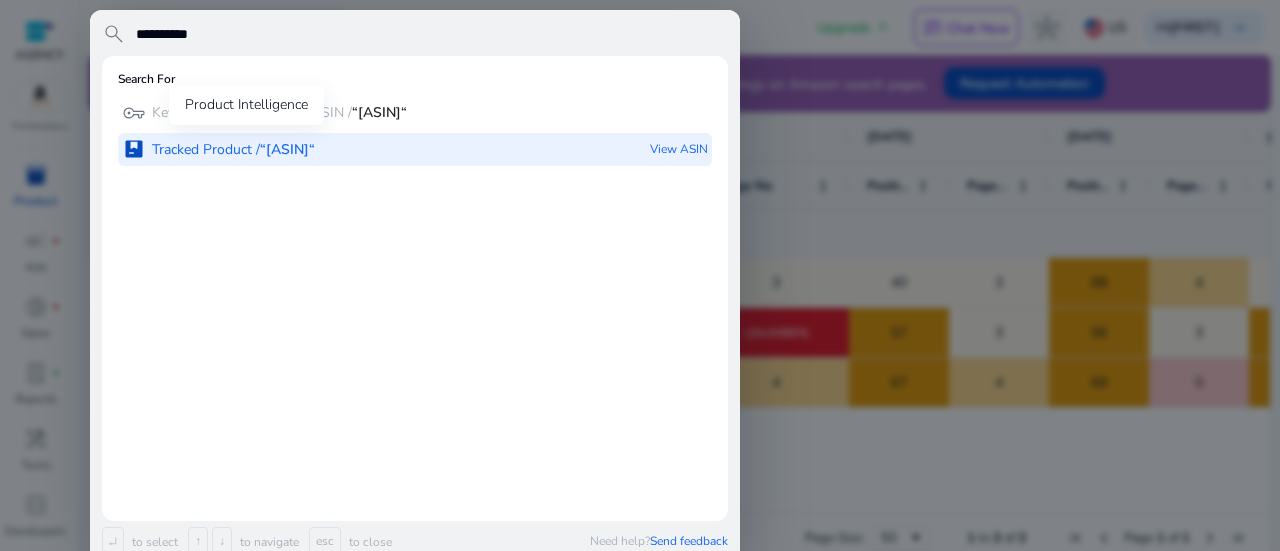type on "**********" 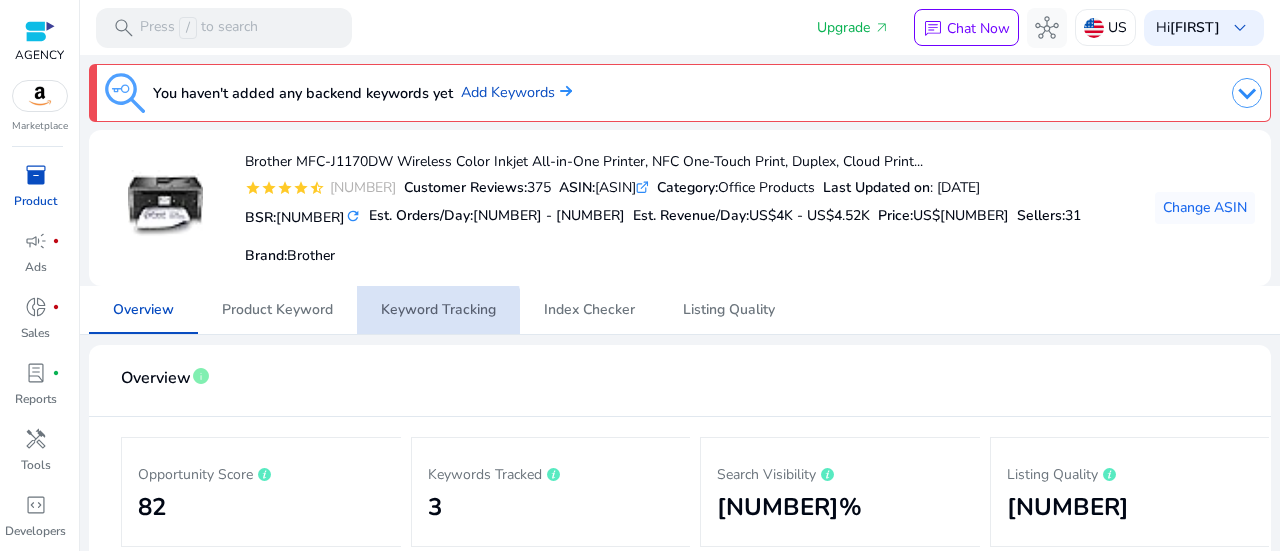 click on "Keyword Tracking" at bounding box center (438, 310) 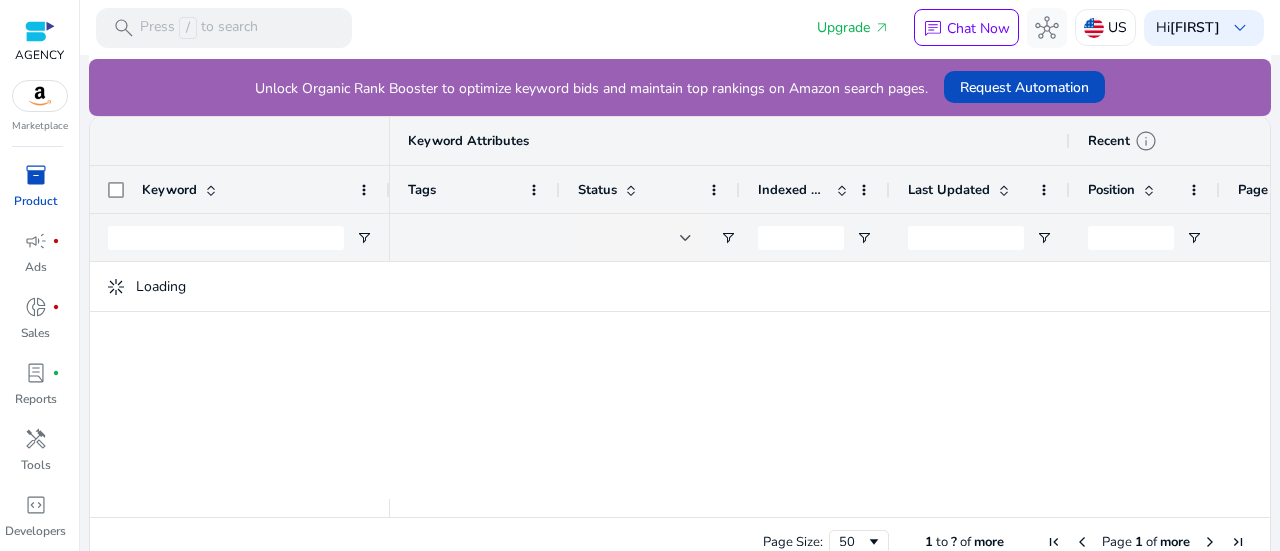 scroll, scrollTop: 567, scrollLeft: 0, axis: vertical 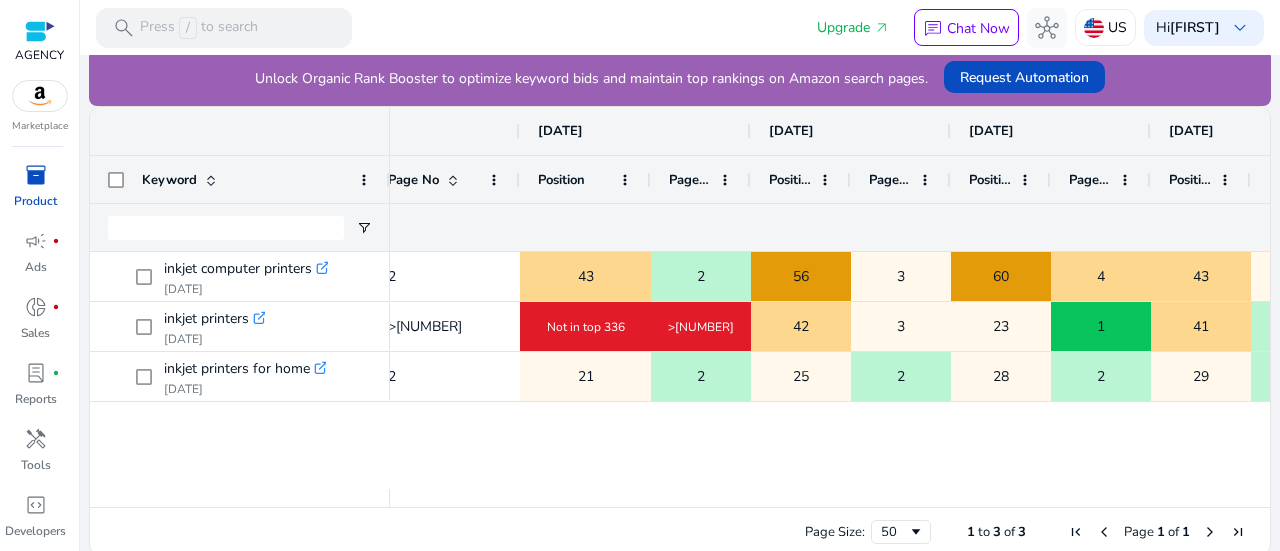 drag, startPoint x: 619, startPoint y: 173, endPoint x: 662, endPoint y: 180, distance: 43.56604 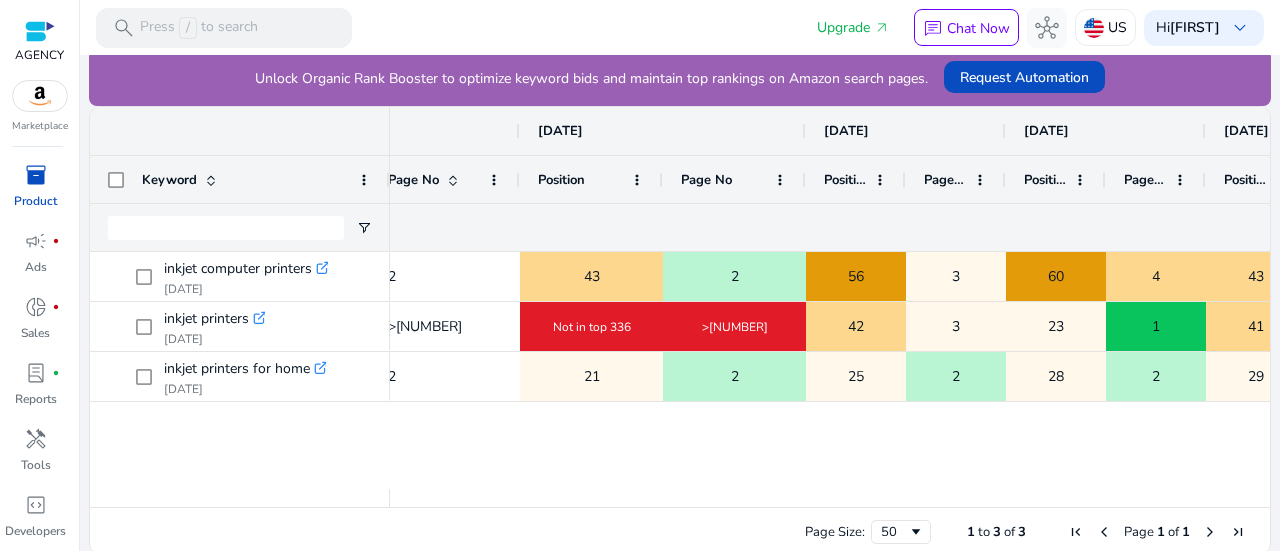 drag, startPoint x: 762, startPoint y: 174, endPoint x: 811, endPoint y: 184, distance: 50.01 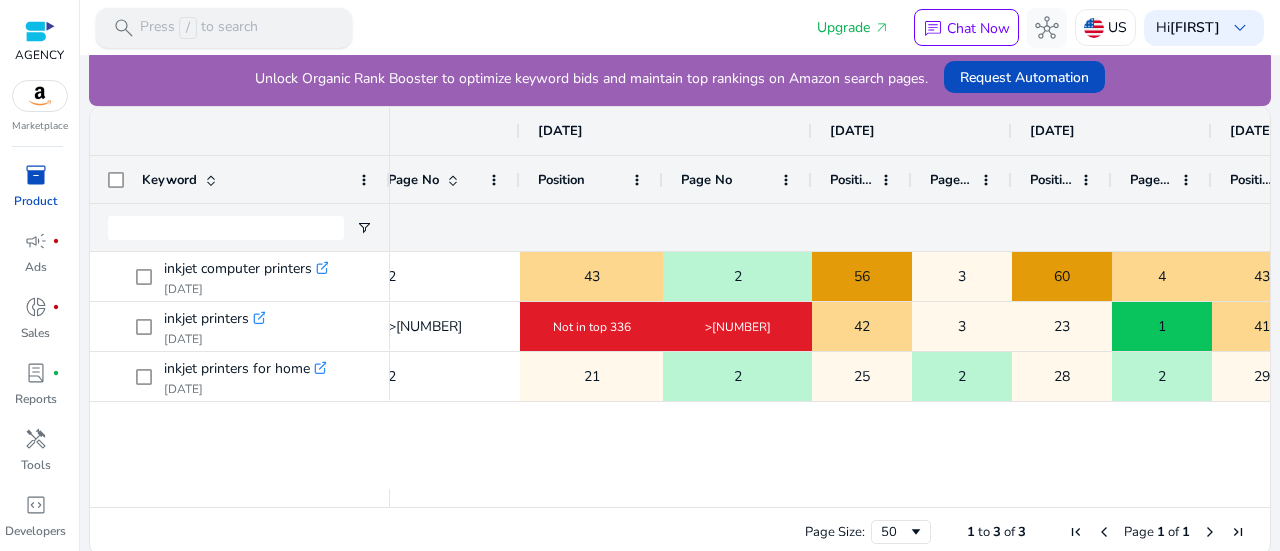 click on "search   Press  /  to search" at bounding box center [224, 28] 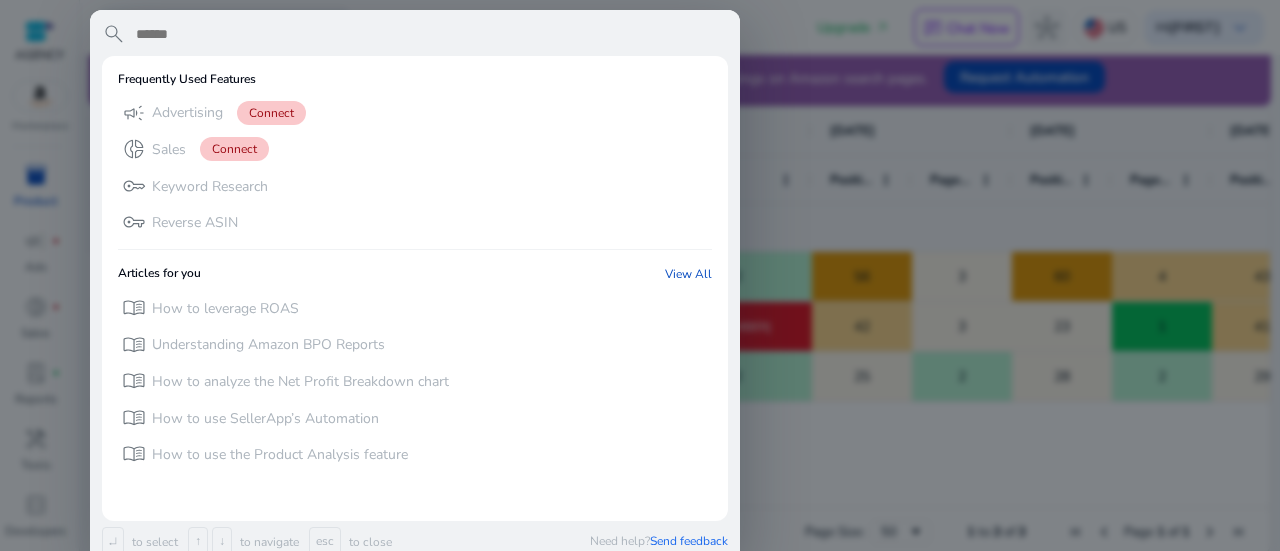 paste on "**********" 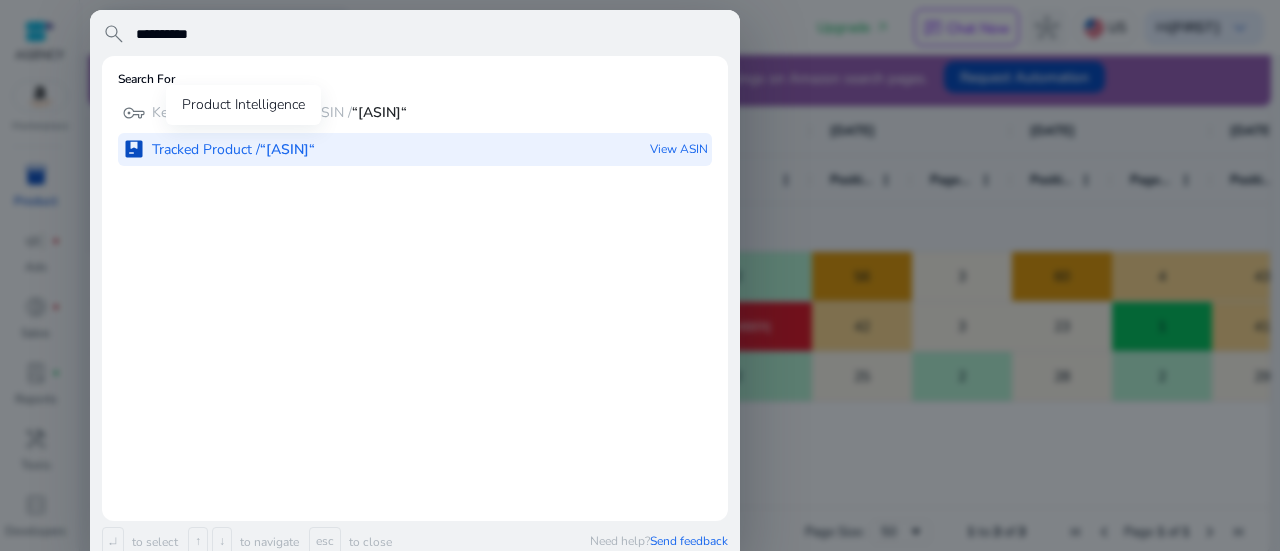type on "**********" 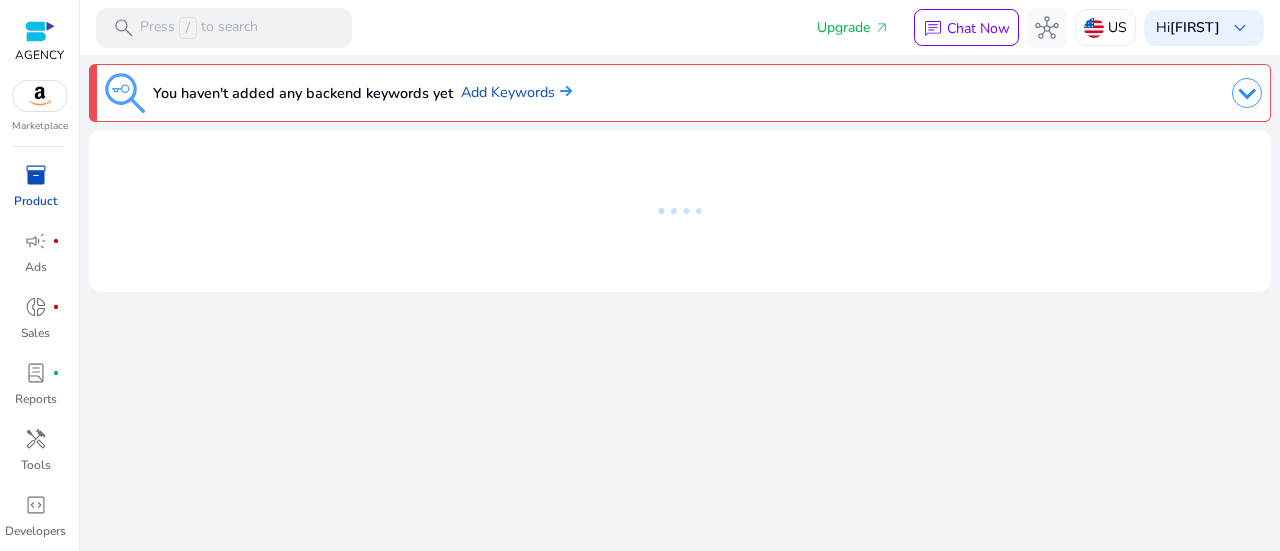 scroll, scrollTop: 0, scrollLeft: 0, axis: both 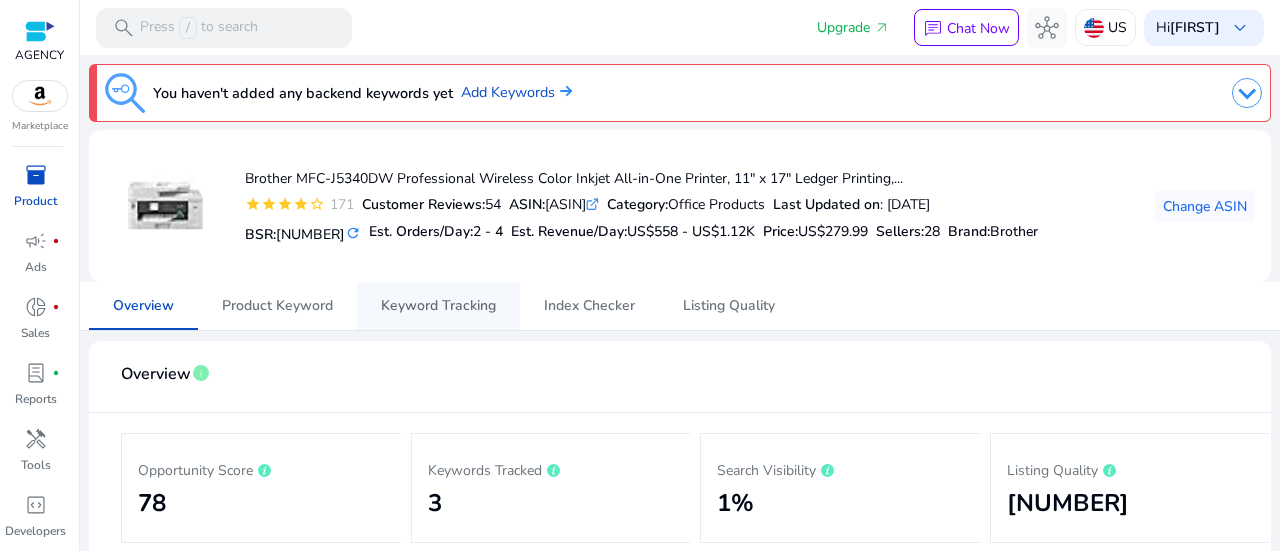 click on "Keyword Tracking" at bounding box center (438, 306) 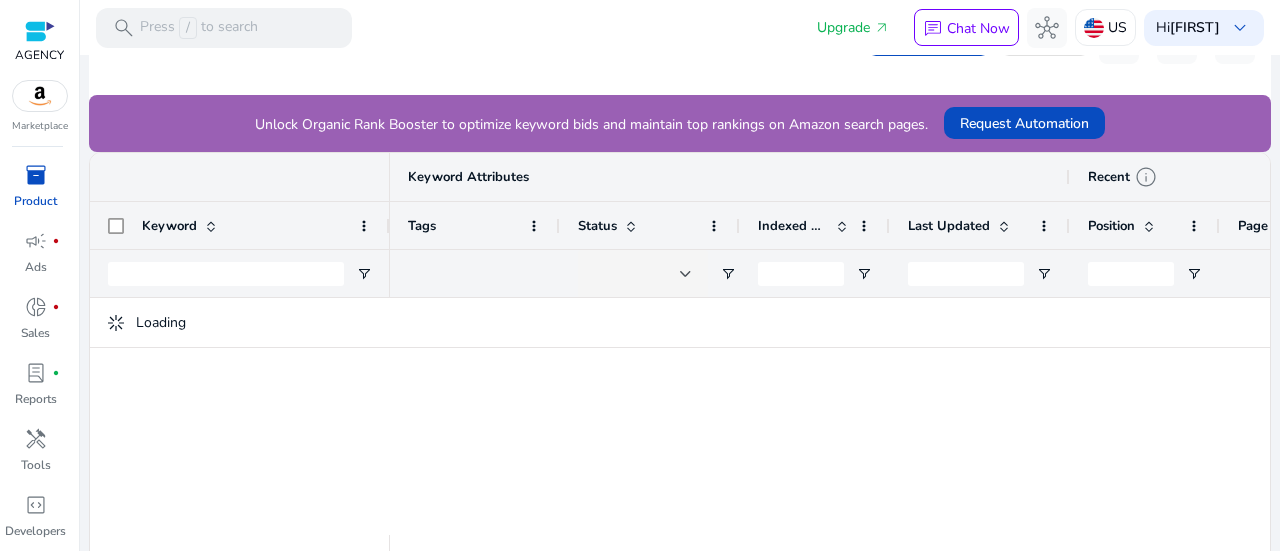 scroll, scrollTop: 567, scrollLeft: 0, axis: vertical 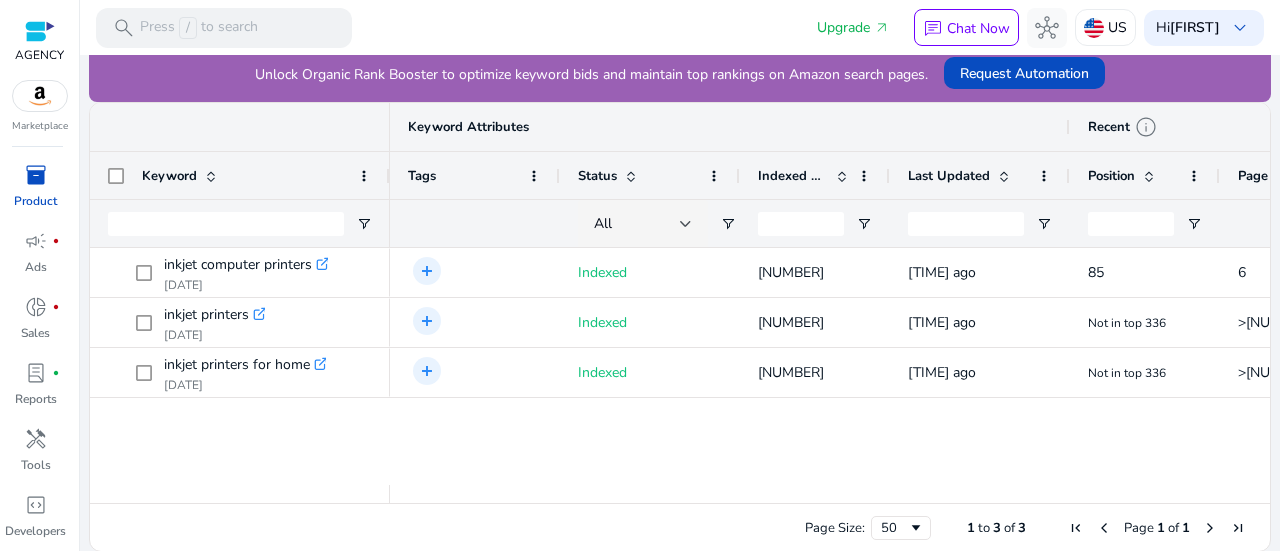drag, startPoint x: 647, startPoint y: 492, endPoint x: 857, endPoint y: 483, distance: 210.19276 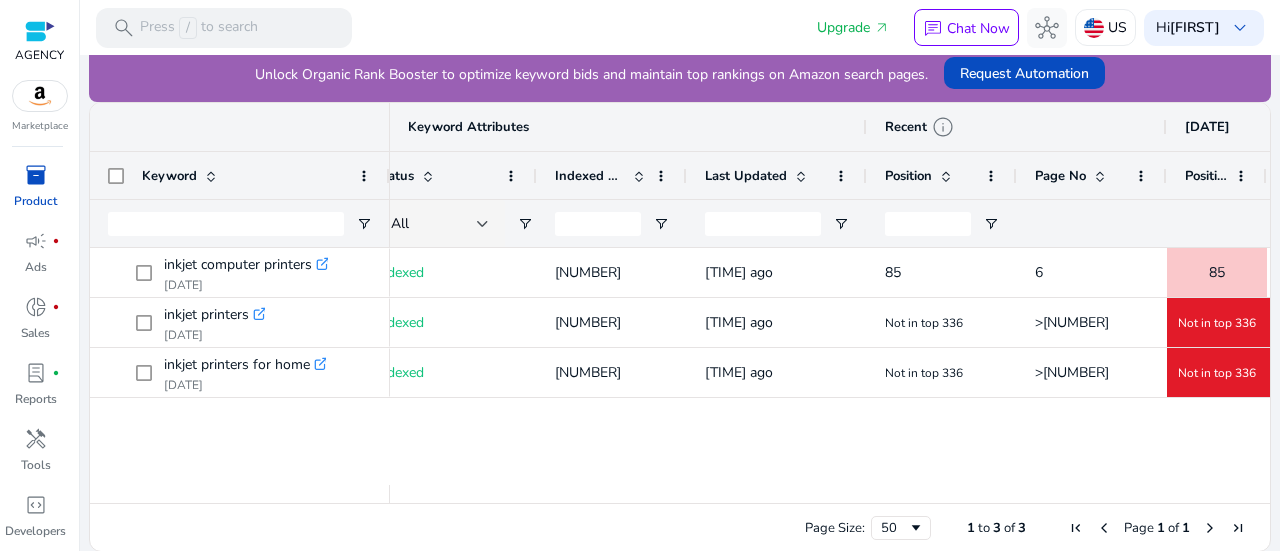 scroll, scrollTop: 0, scrollLeft: 426, axis: horizontal 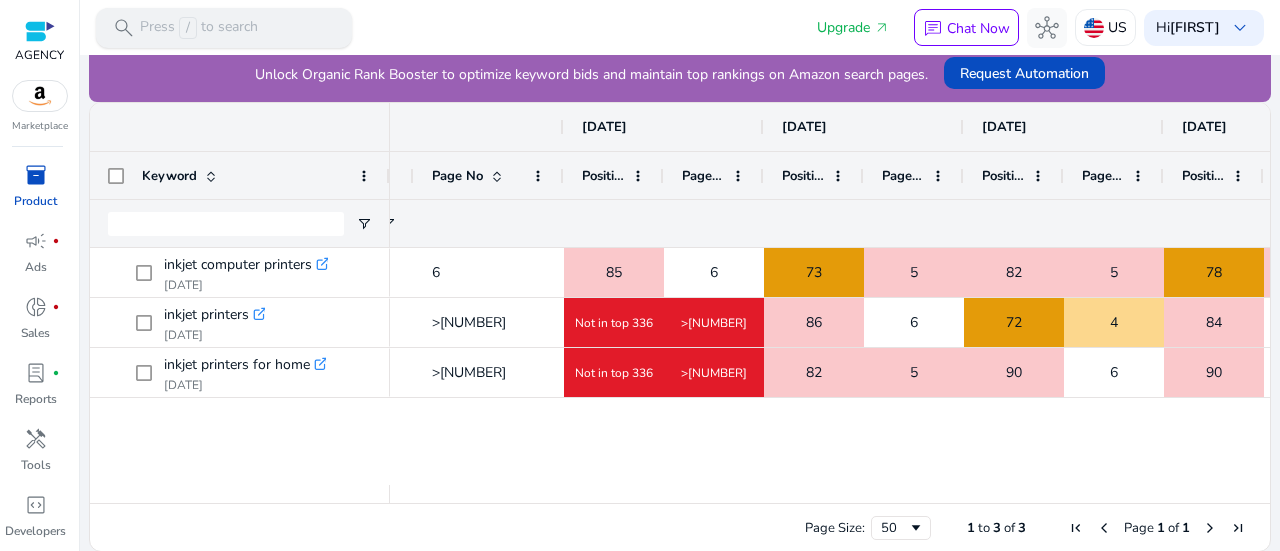 click on "Press  /  to search" at bounding box center (199, 28) 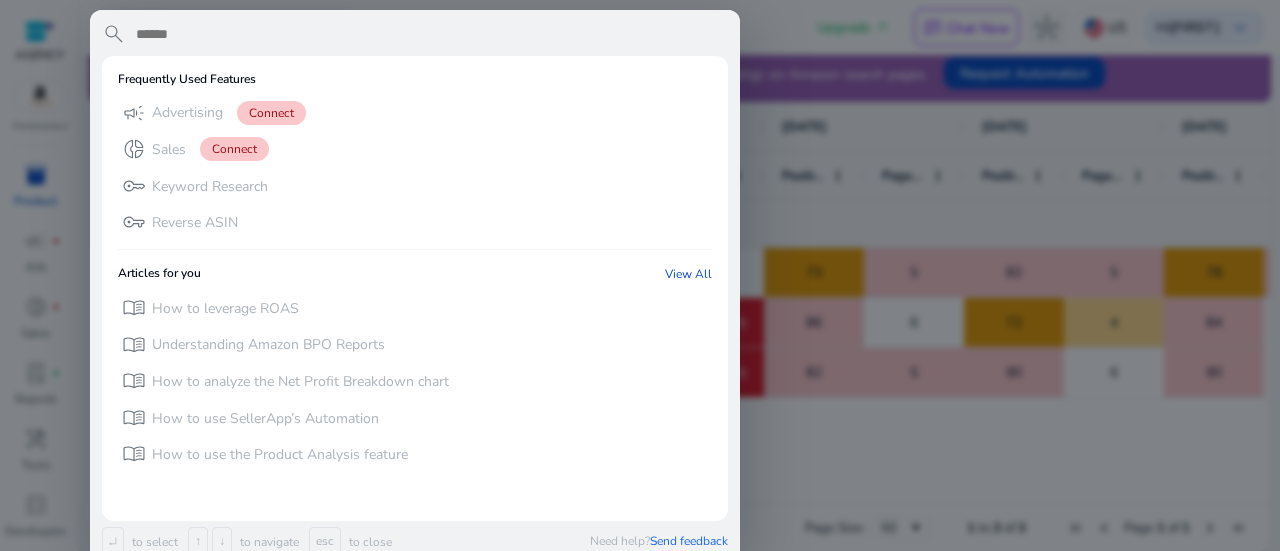paste on "**********" 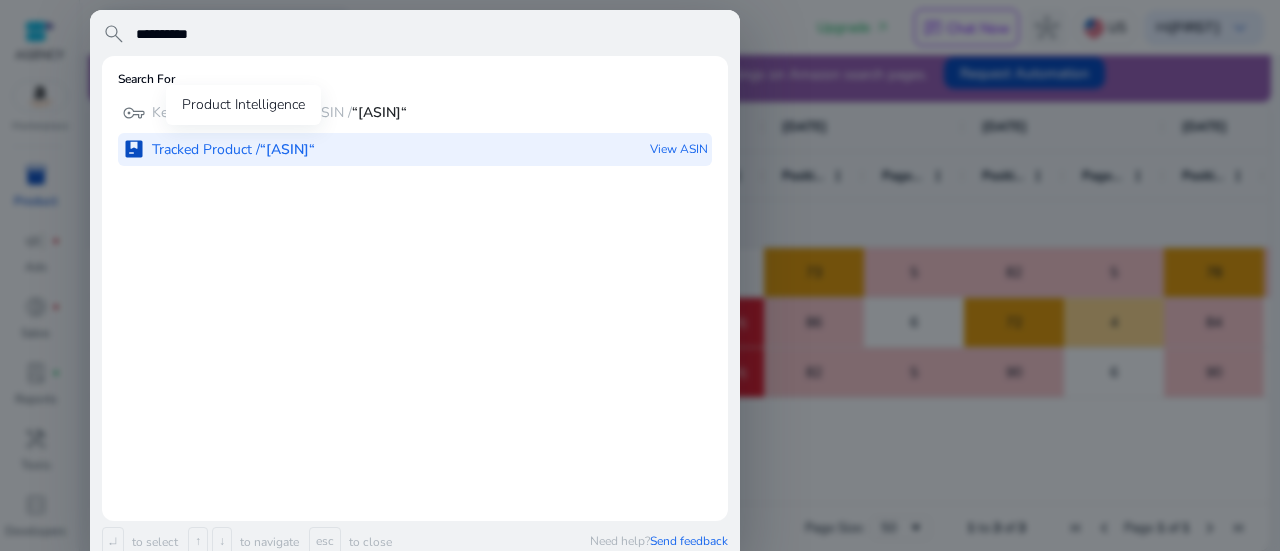 type on "**********" 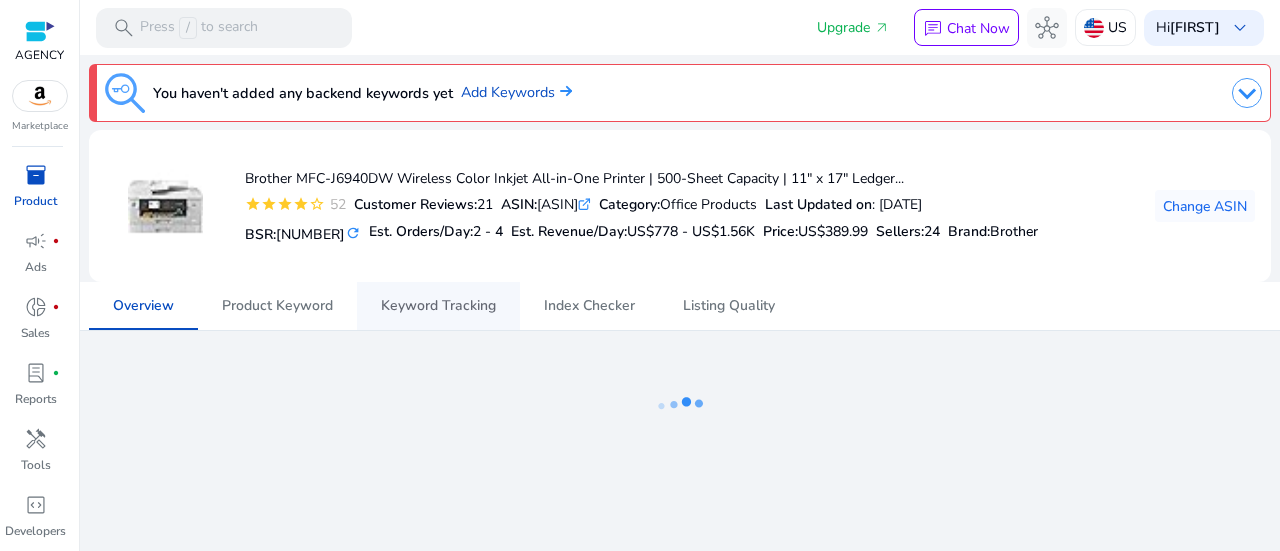 click on "Keyword Tracking" at bounding box center (438, 306) 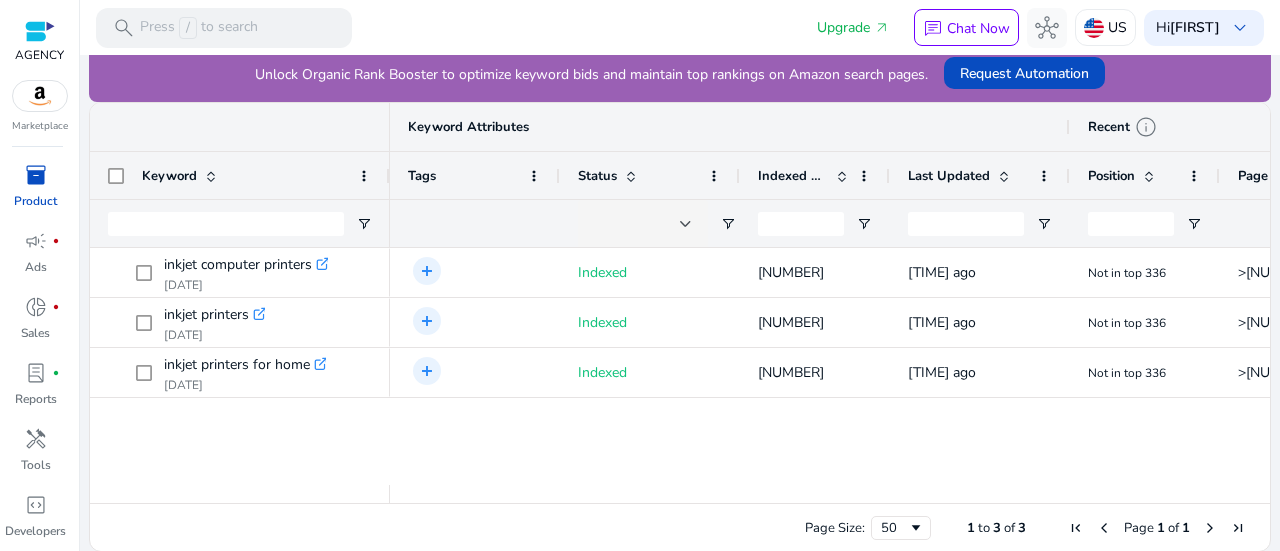 drag, startPoint x: 632, startPoint y: 493, endPoint x: 982, endPoint y: 520, distance: 351.0399 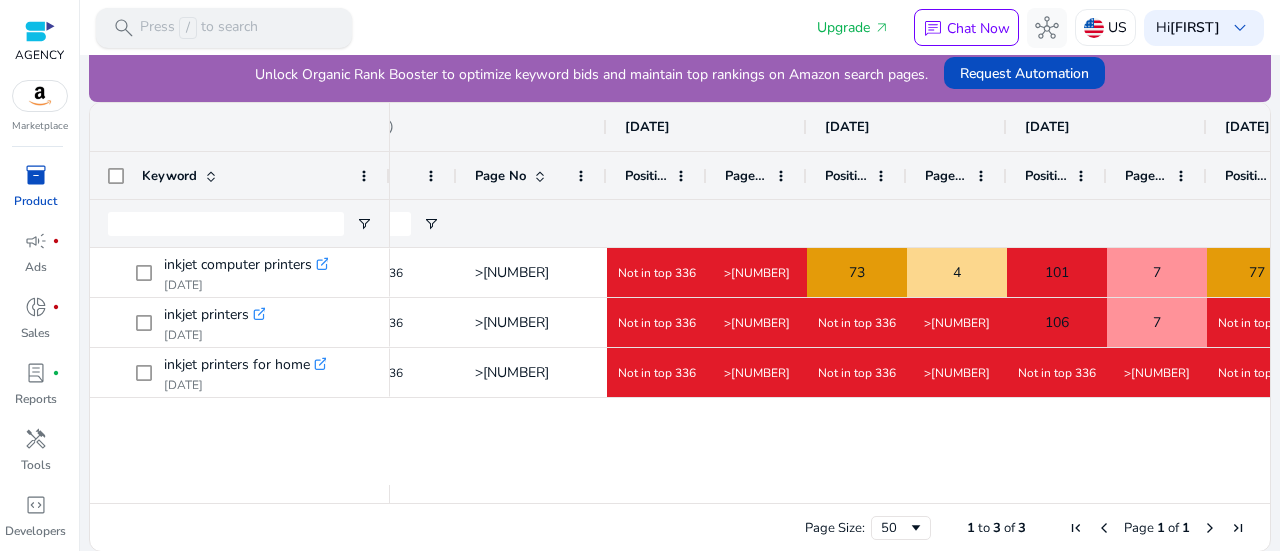 click on "Press  /  to search" at bounding box center [199, 28] 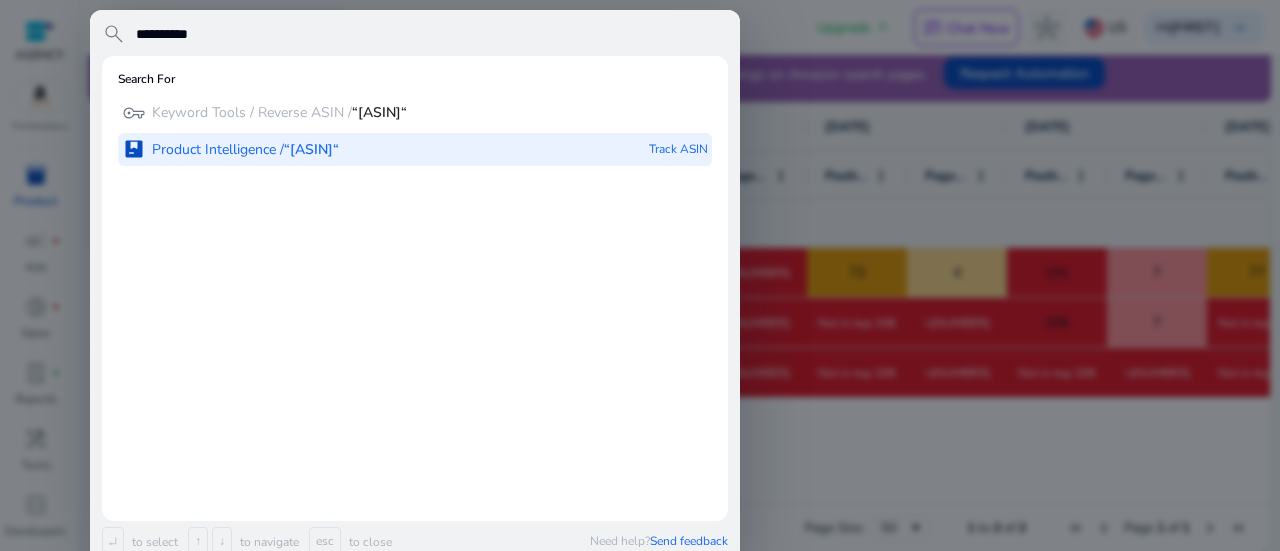 type on "**********" 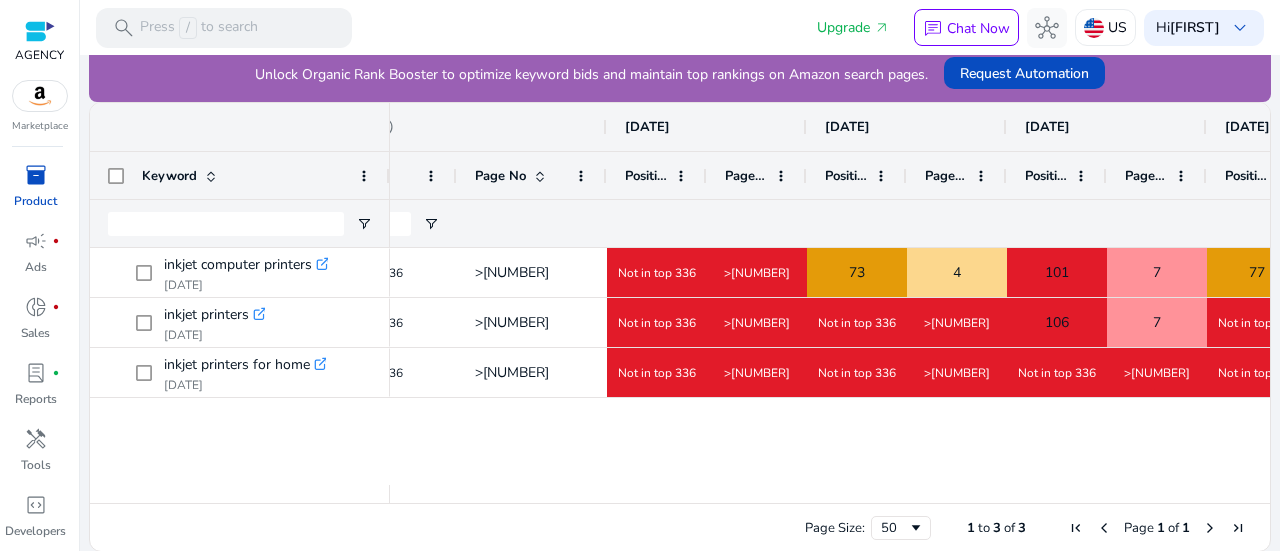 scroll, scrollTop: 0, scrollLeft: 0, axis: both 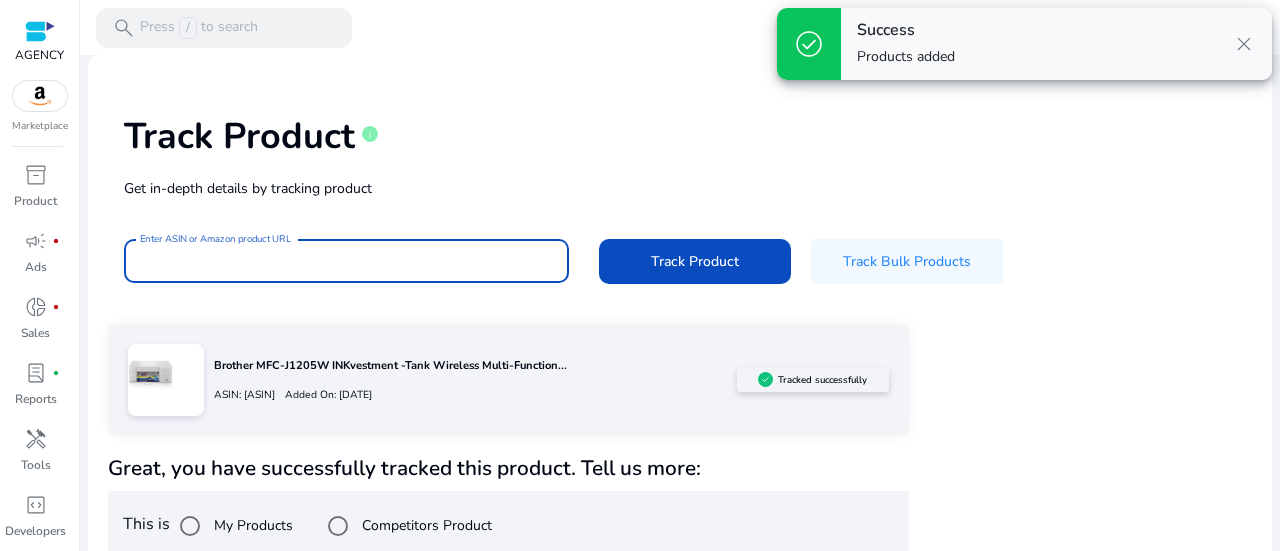 click on "Enter ASIN or Amazon product URL" at bounding box center [346, 261] 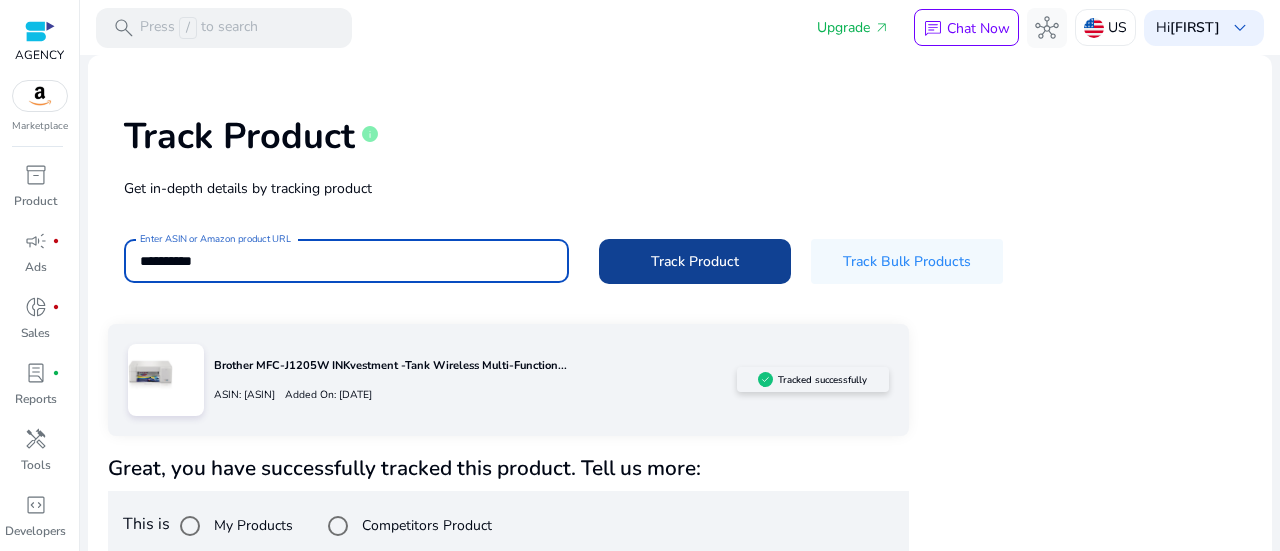 type on "**********" 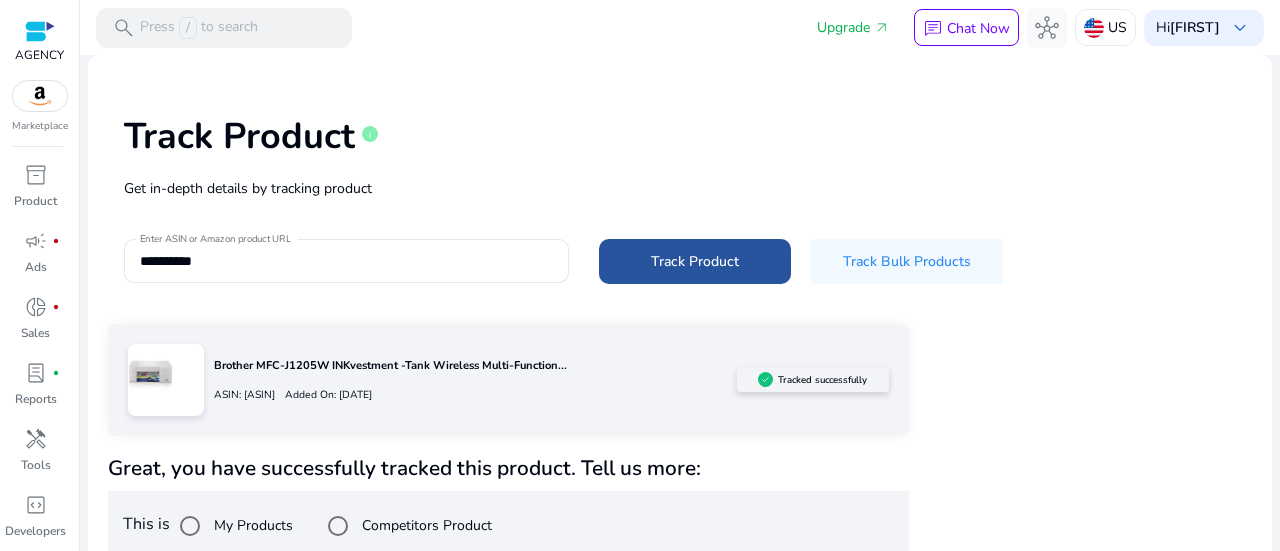 click on "Track Product" 